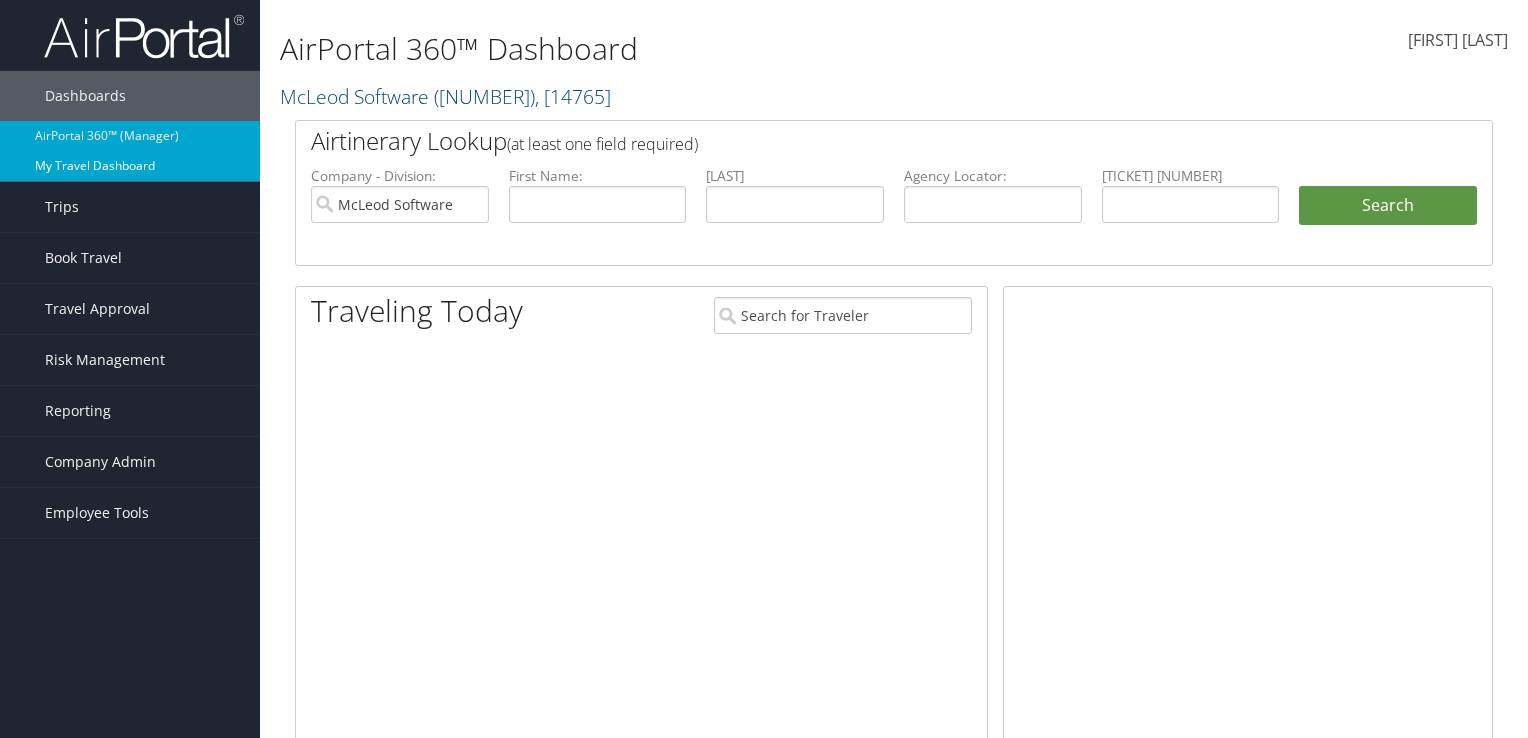 scroll, scrollTop: 0, scrollLeft: 0, axis: both 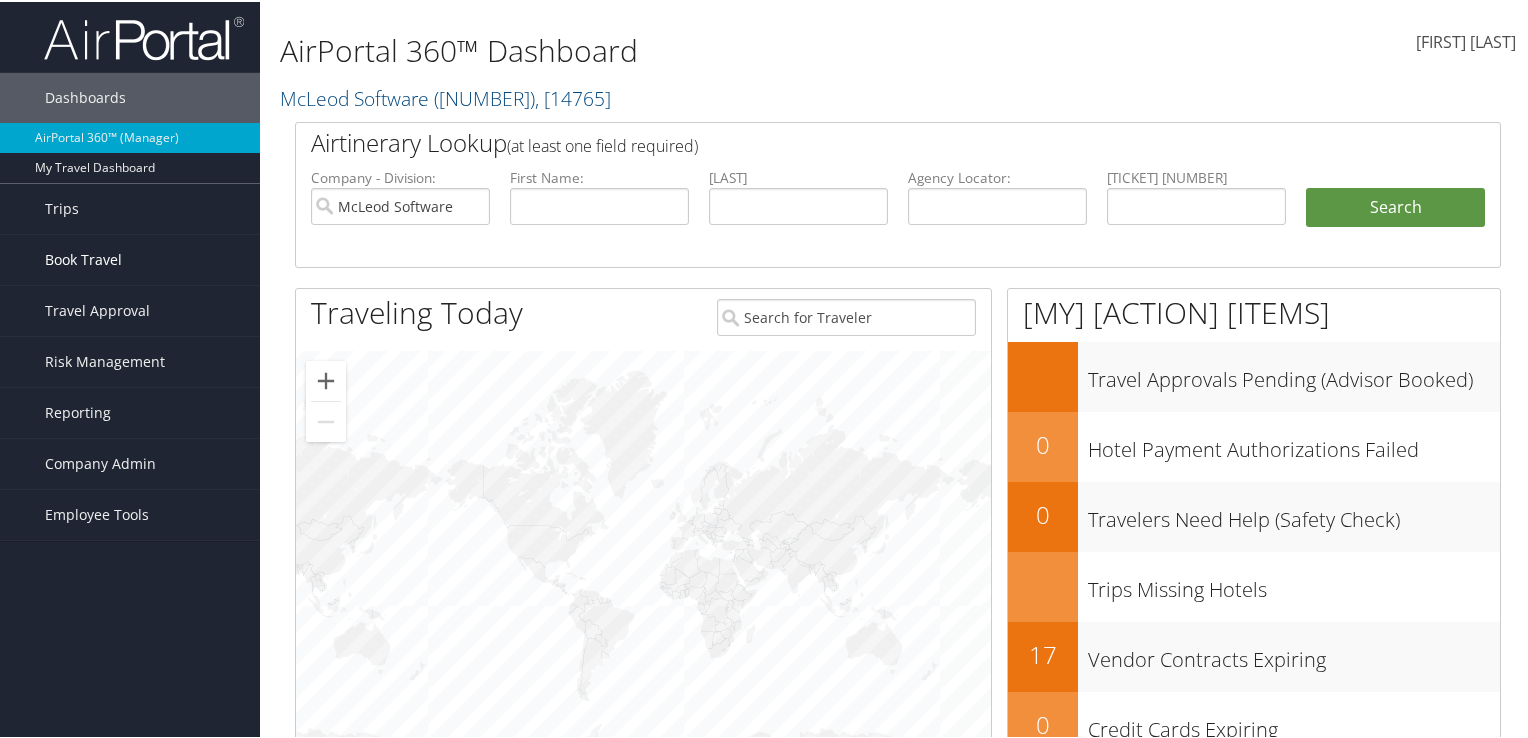 click on "Book Travel" at bounding box center [83, 258] 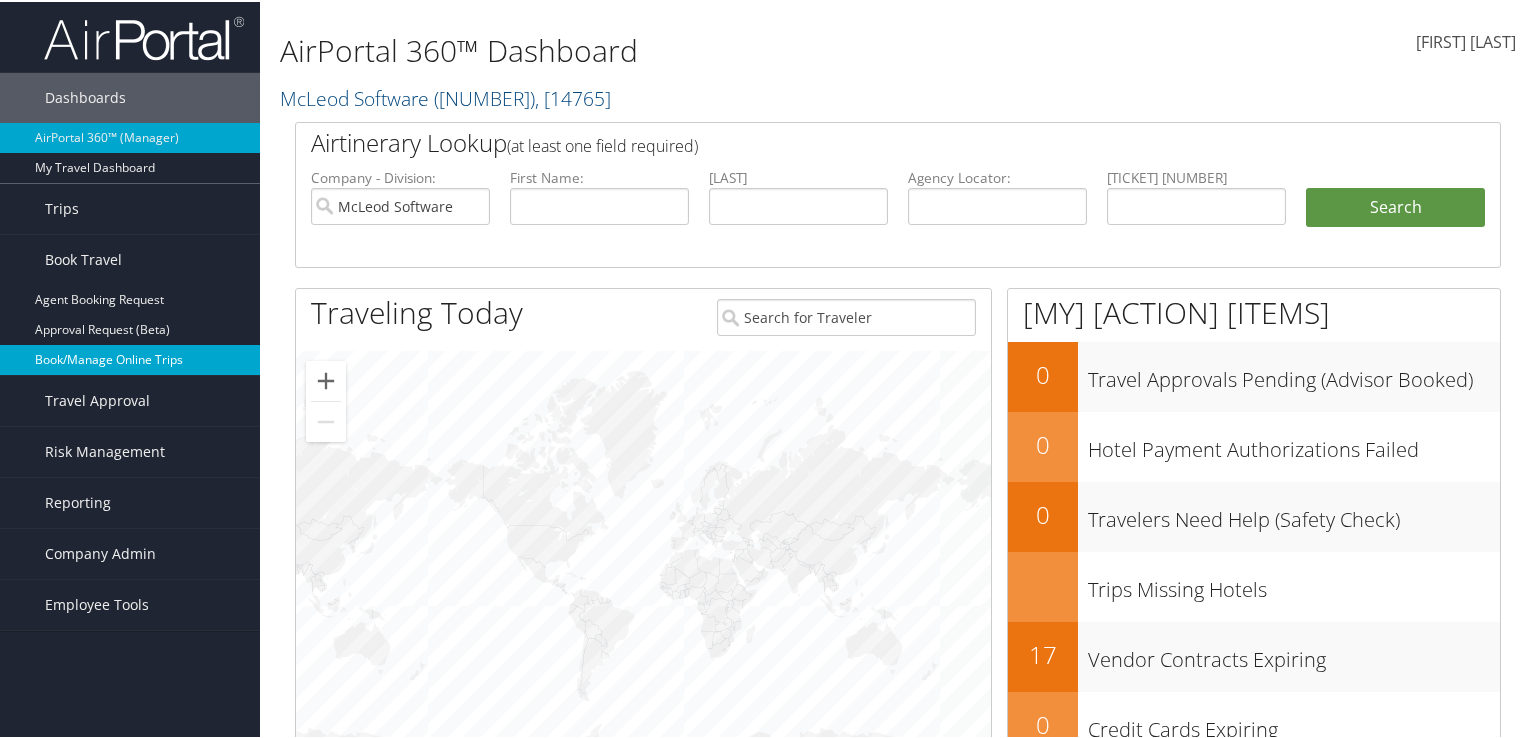click on "Book/Manage Online Trips" at bounding box center (130, 358) 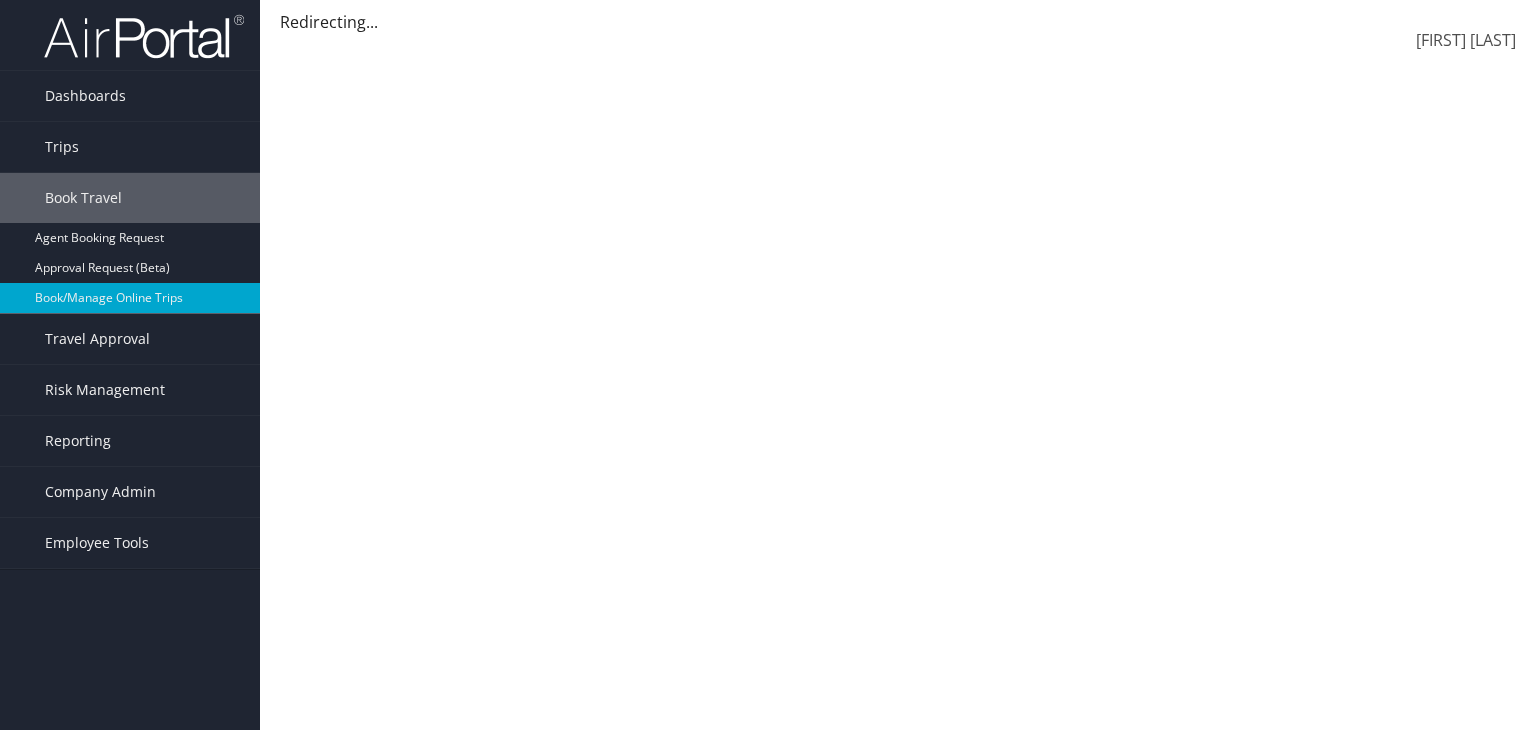 scroll, scrollTop: 0, scrollLeft: 0, axis: both 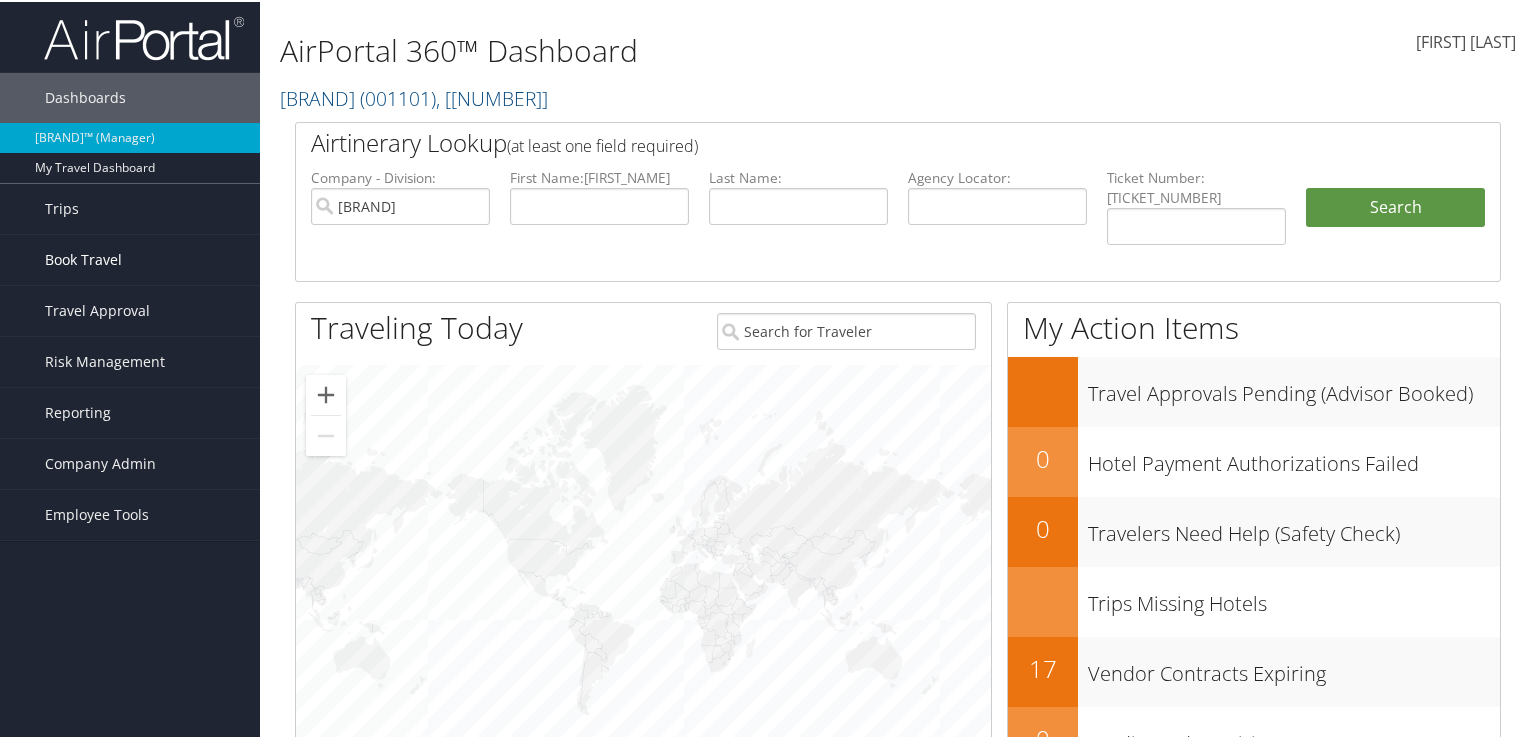 click on "Book Travel" at bounding box center [83, 258] 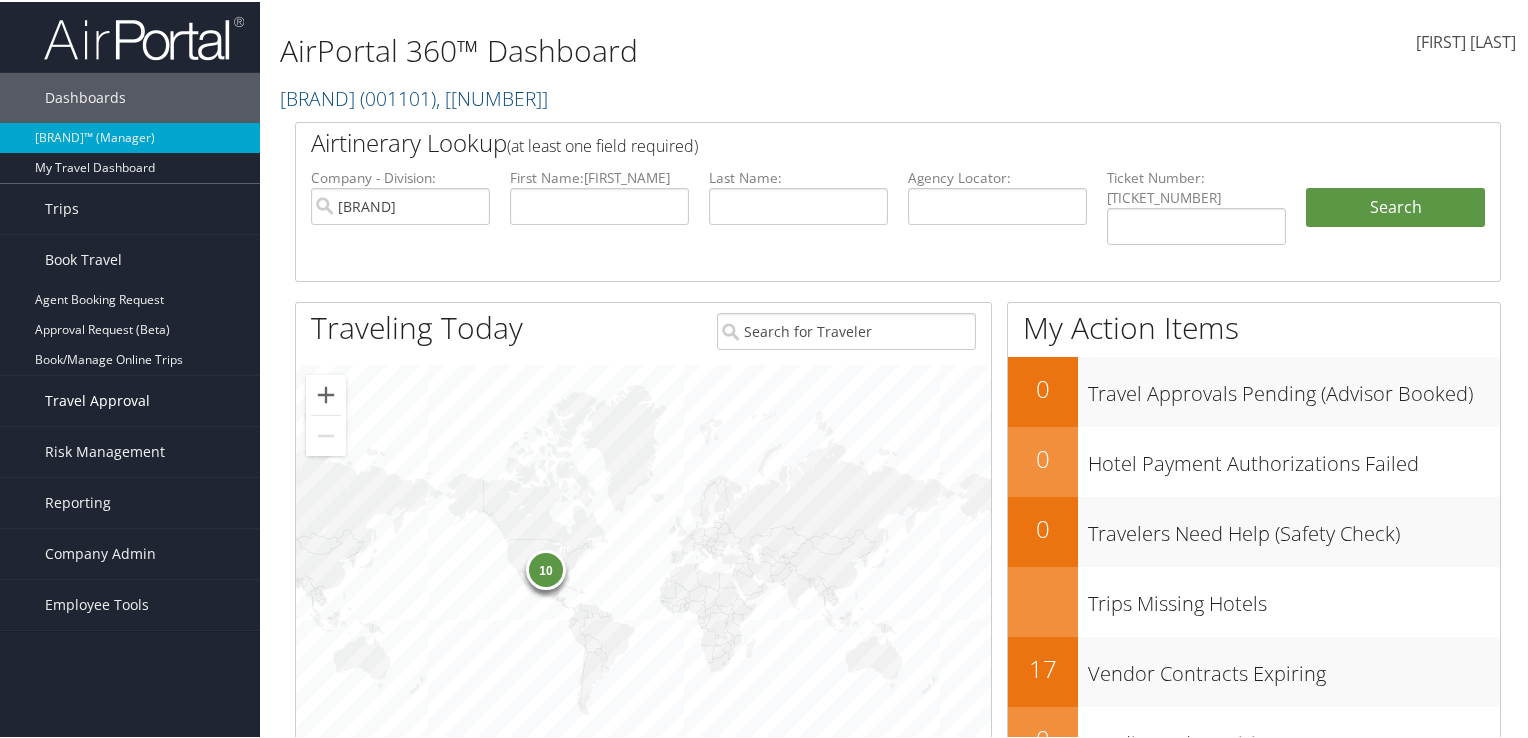click on "Travel Approval" at bounding box center [97, 399] 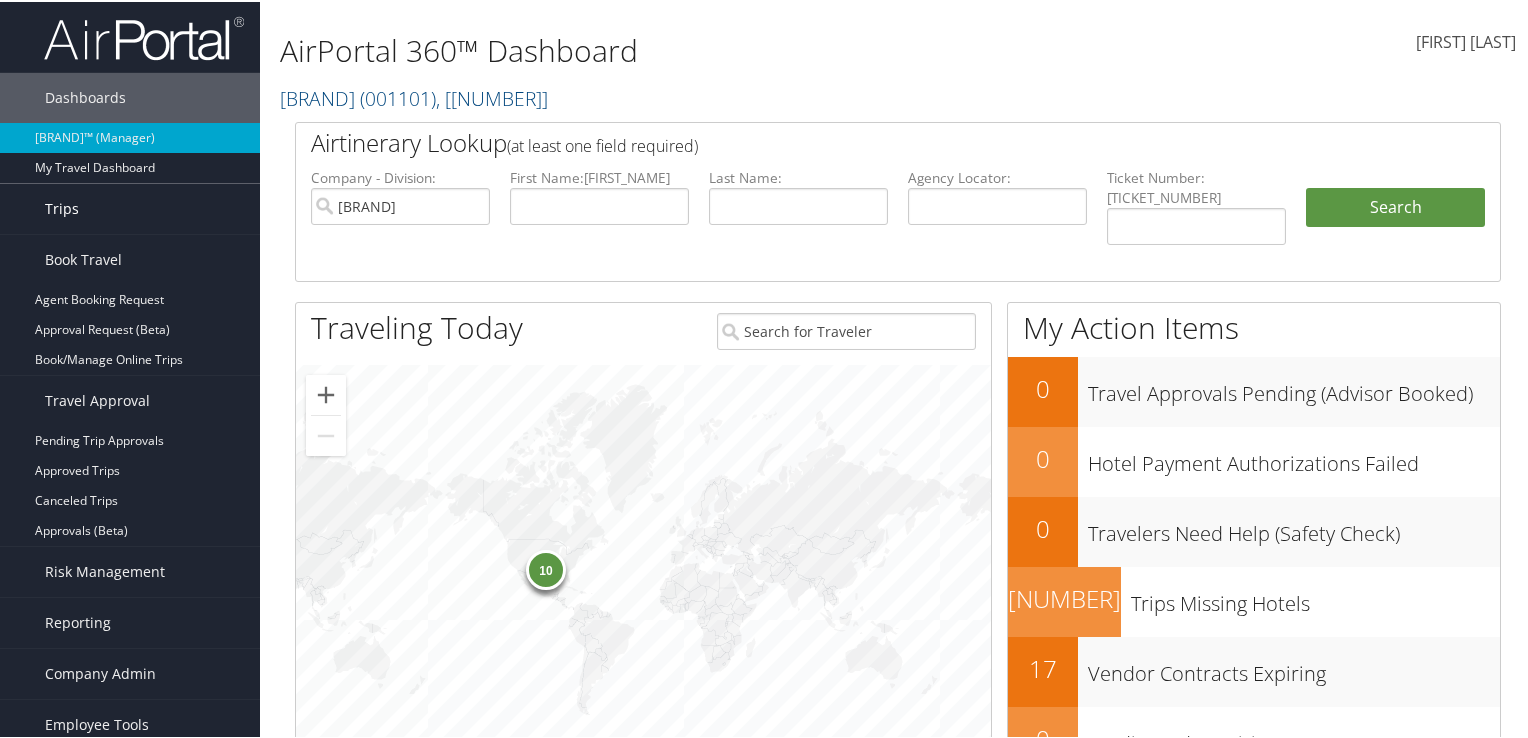 click on "Trips" at bounding box center [62, 207] 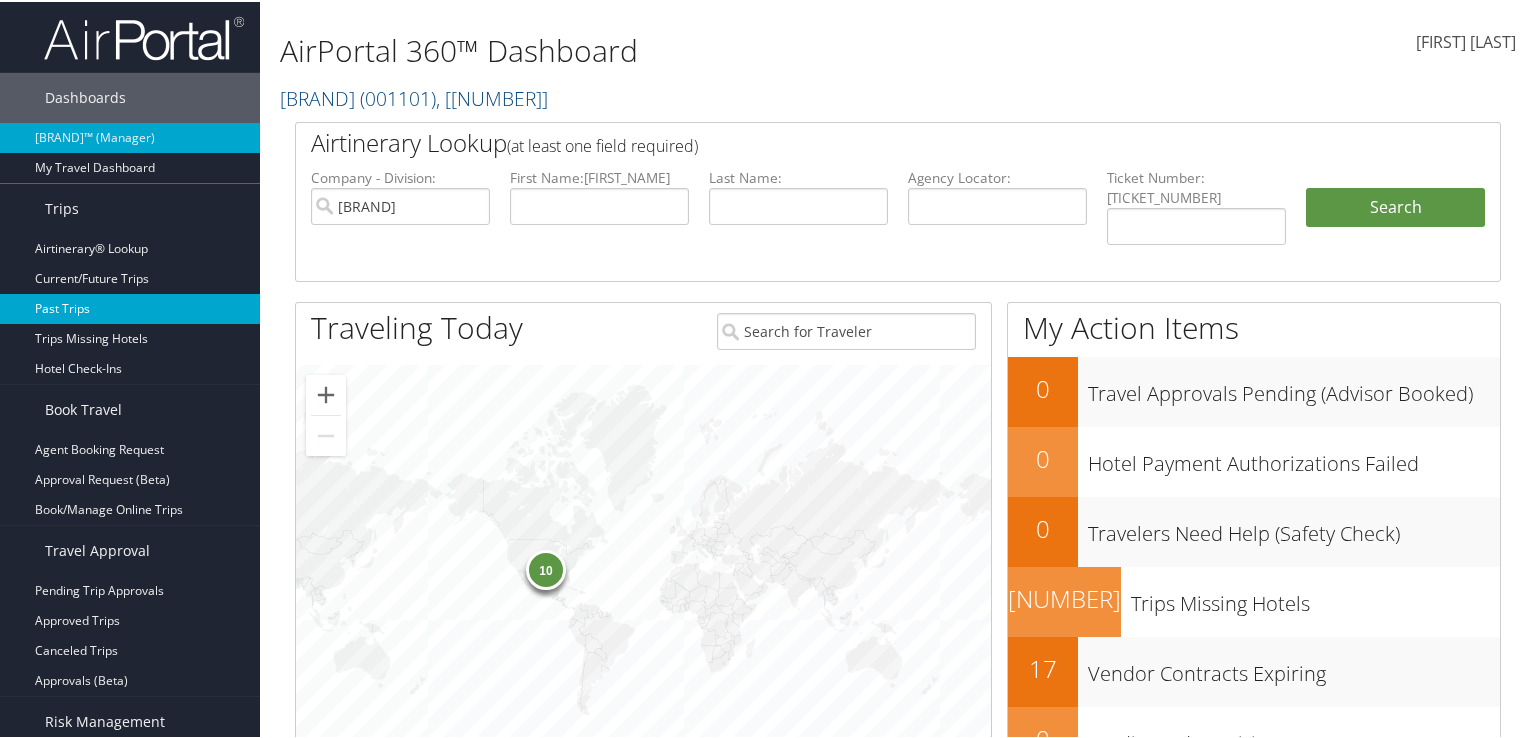 click on "Past Trips" at bounding box center [130, 307] 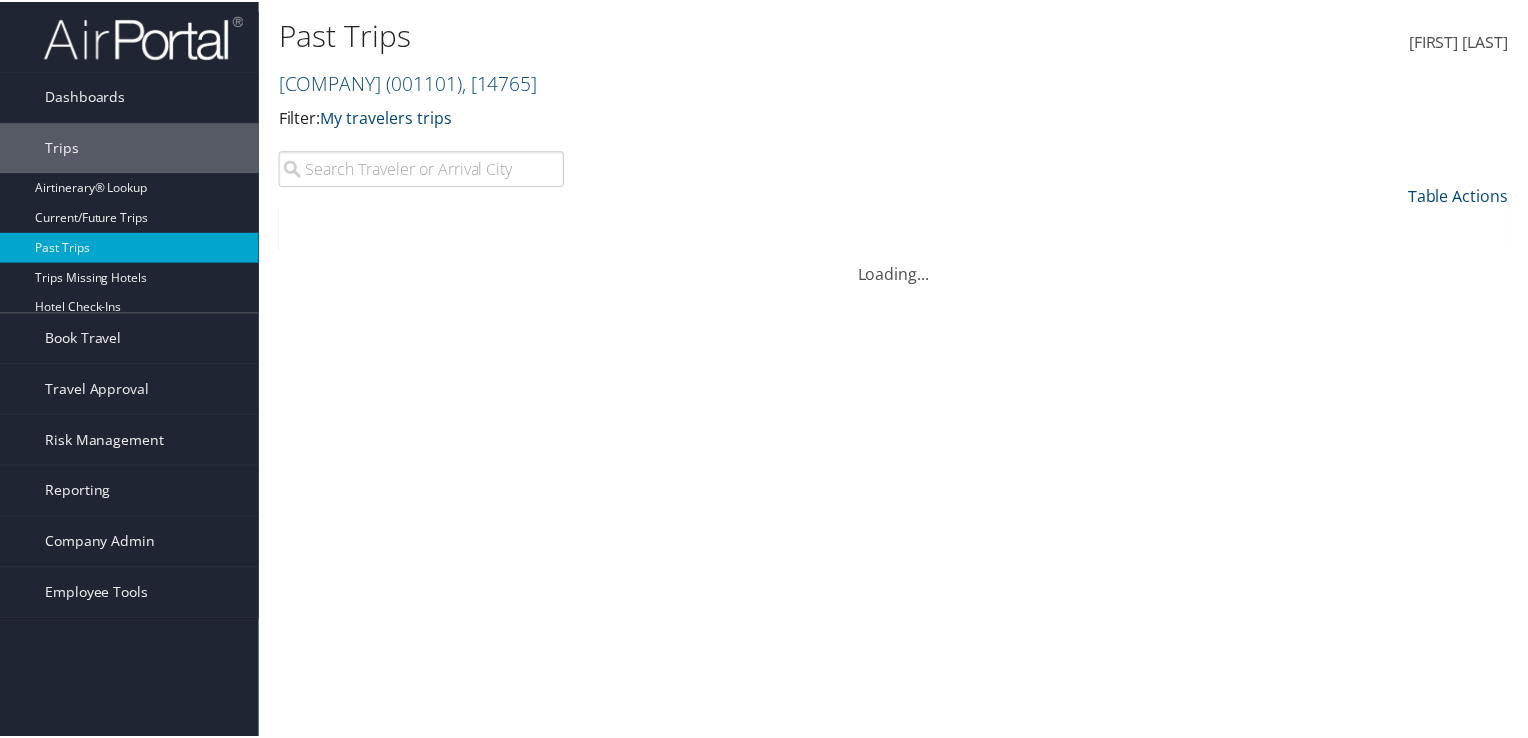 scroll, scrollTop: 0, scrollLeft: 0, axis: both 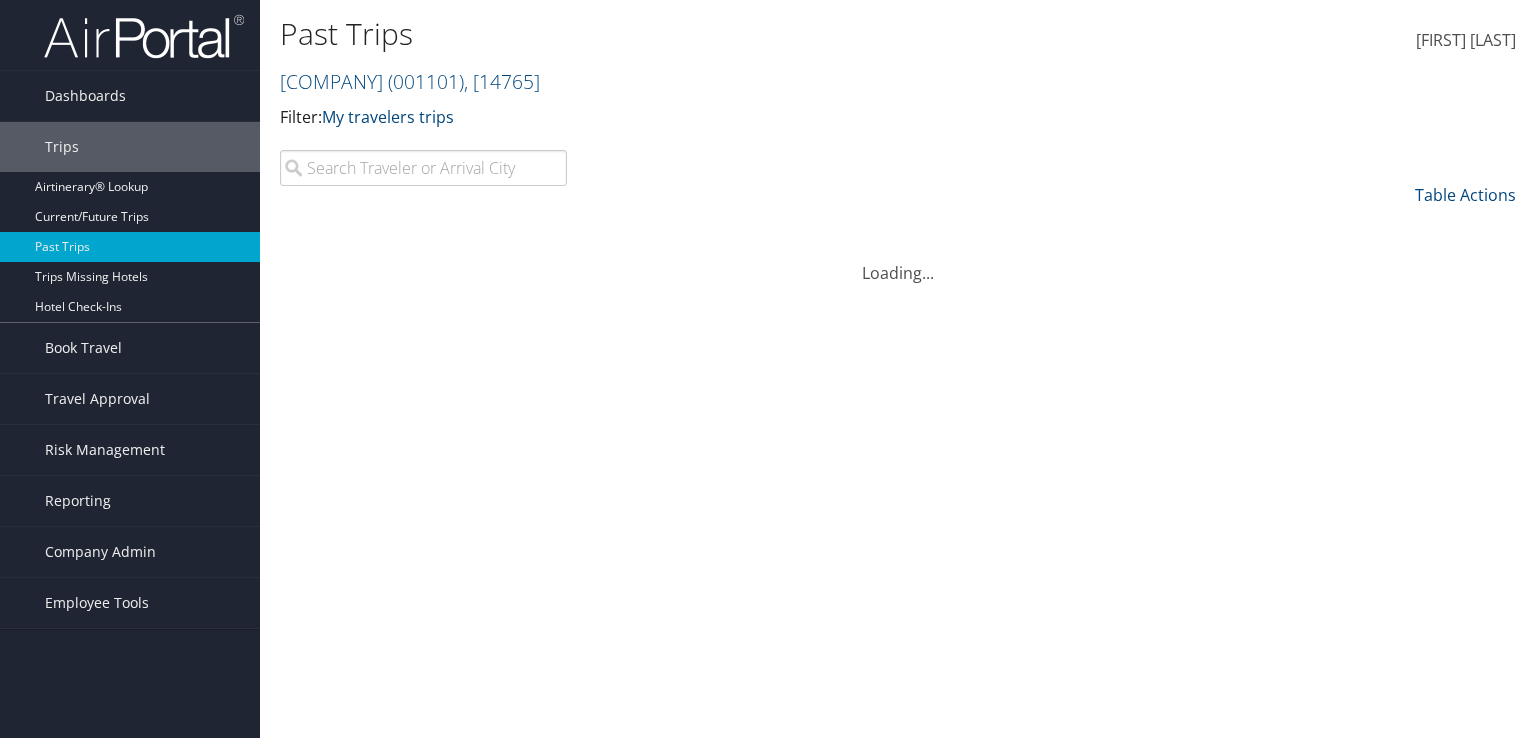 click at bounding box center (423, 168) 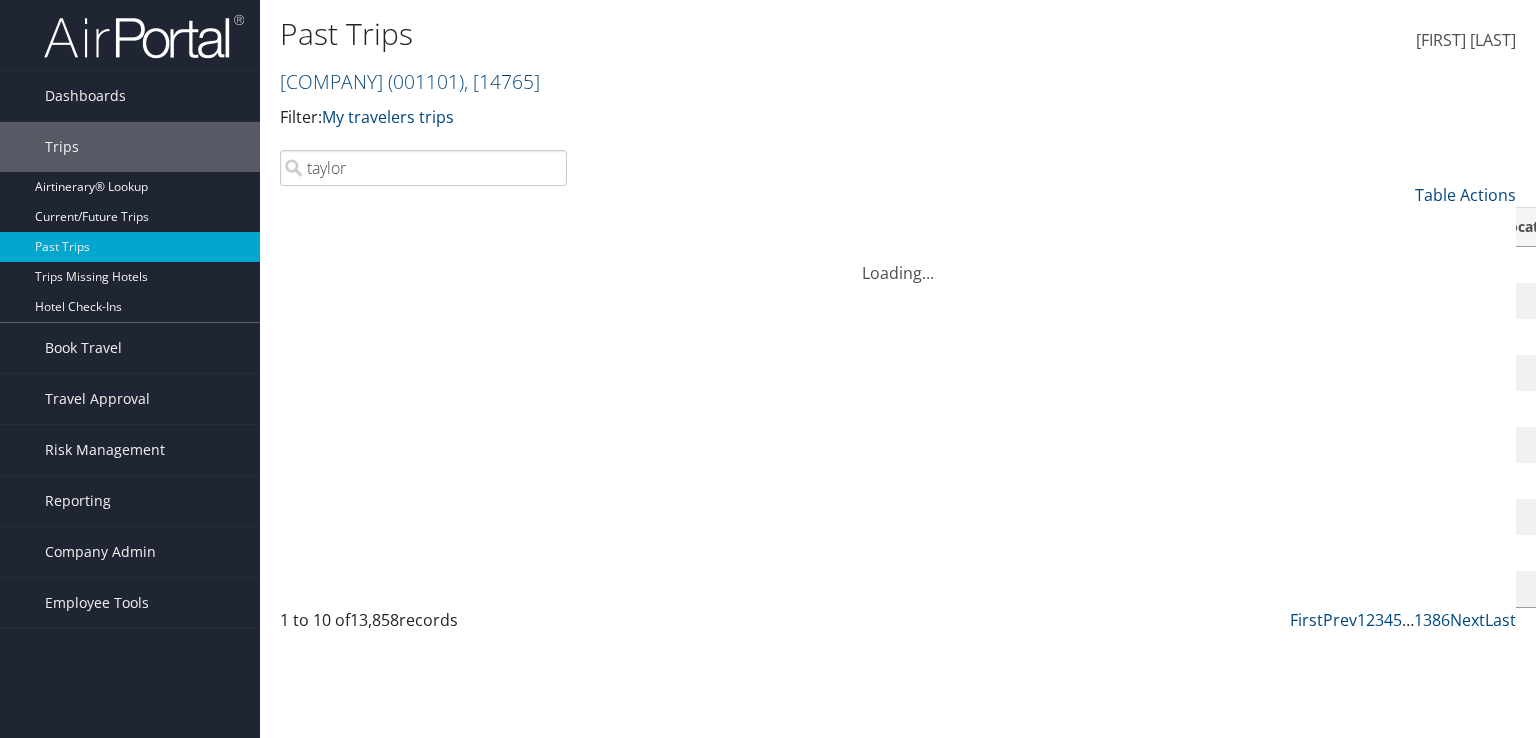 type on "taylor" 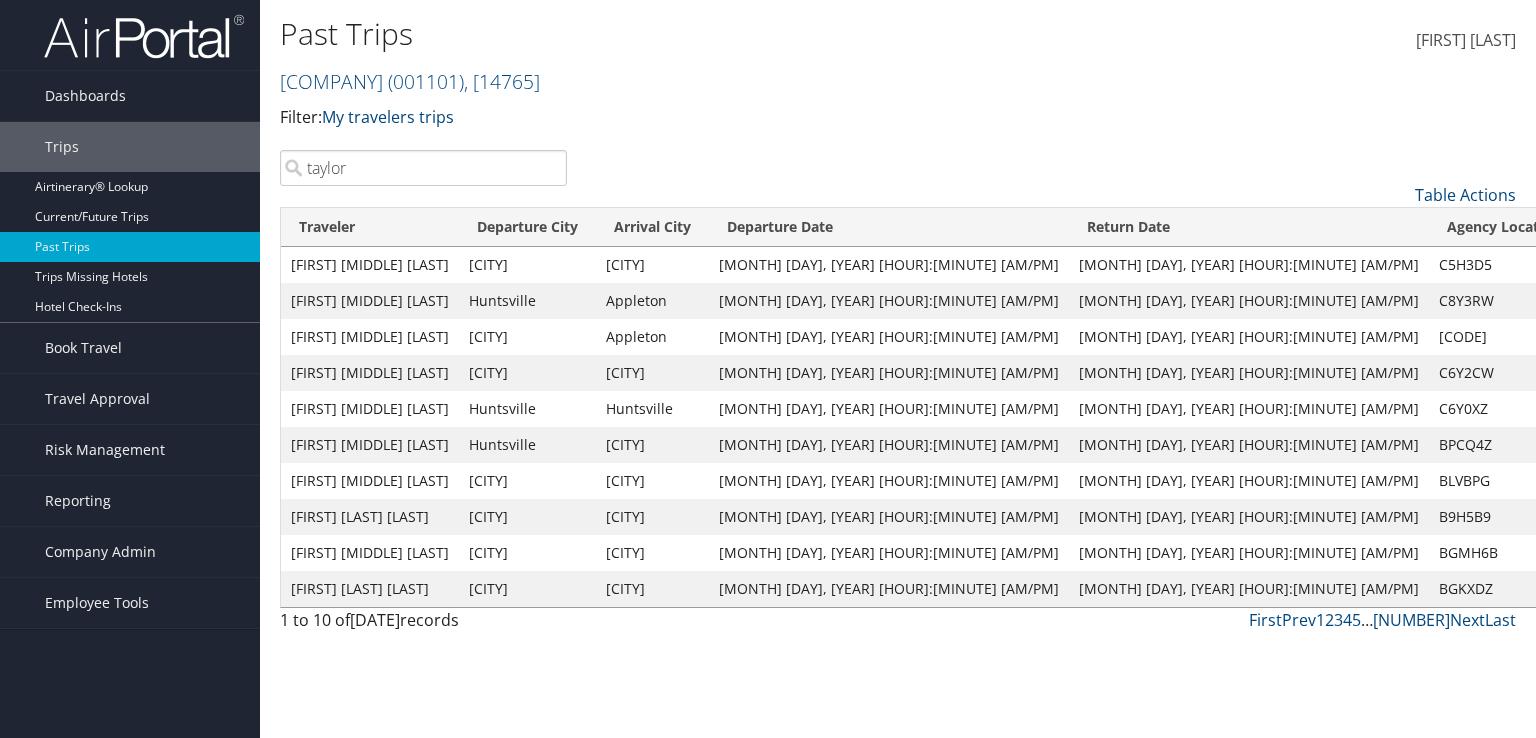 click on "View" at bounding box center [1597, 372] 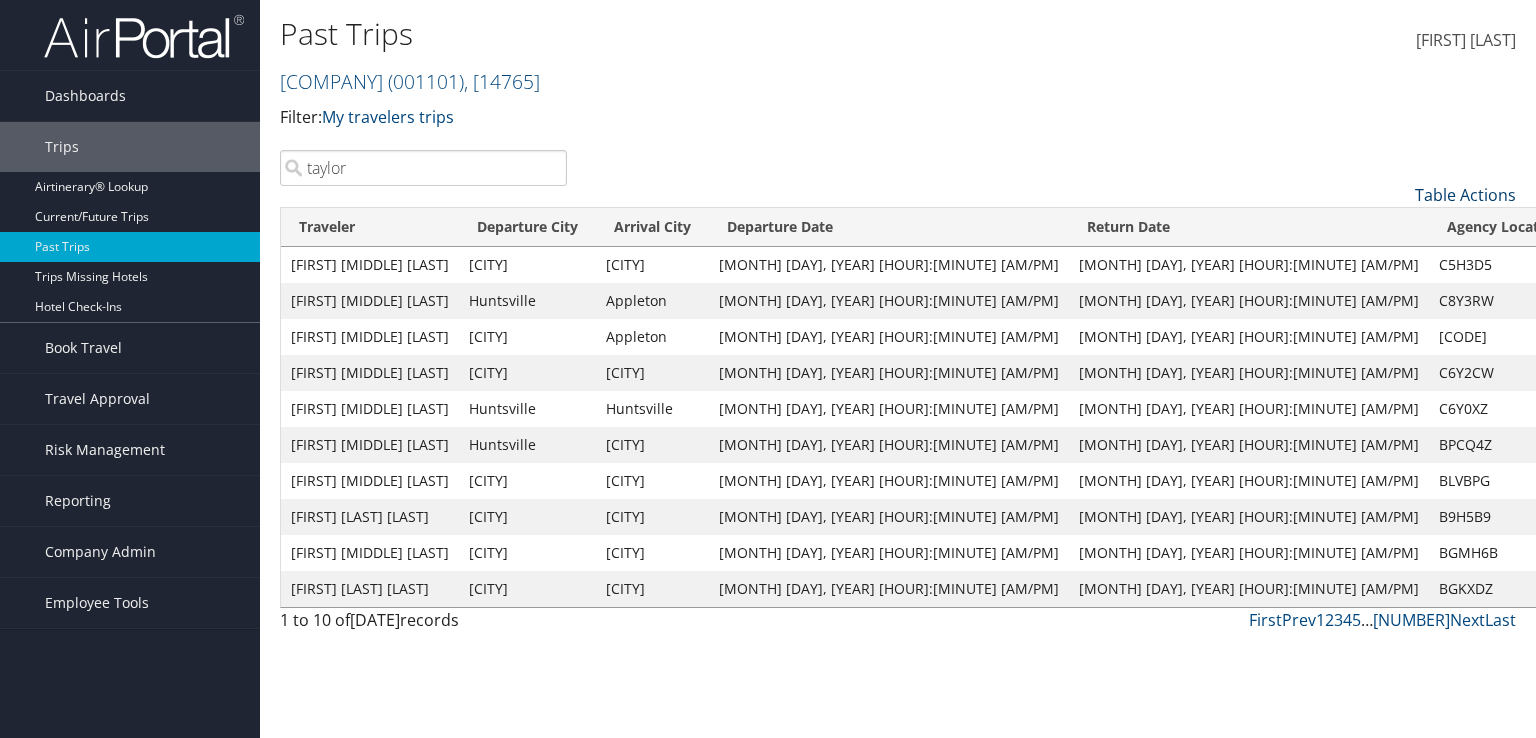 click on "Table Actions" at bounding box center (1465, 195) 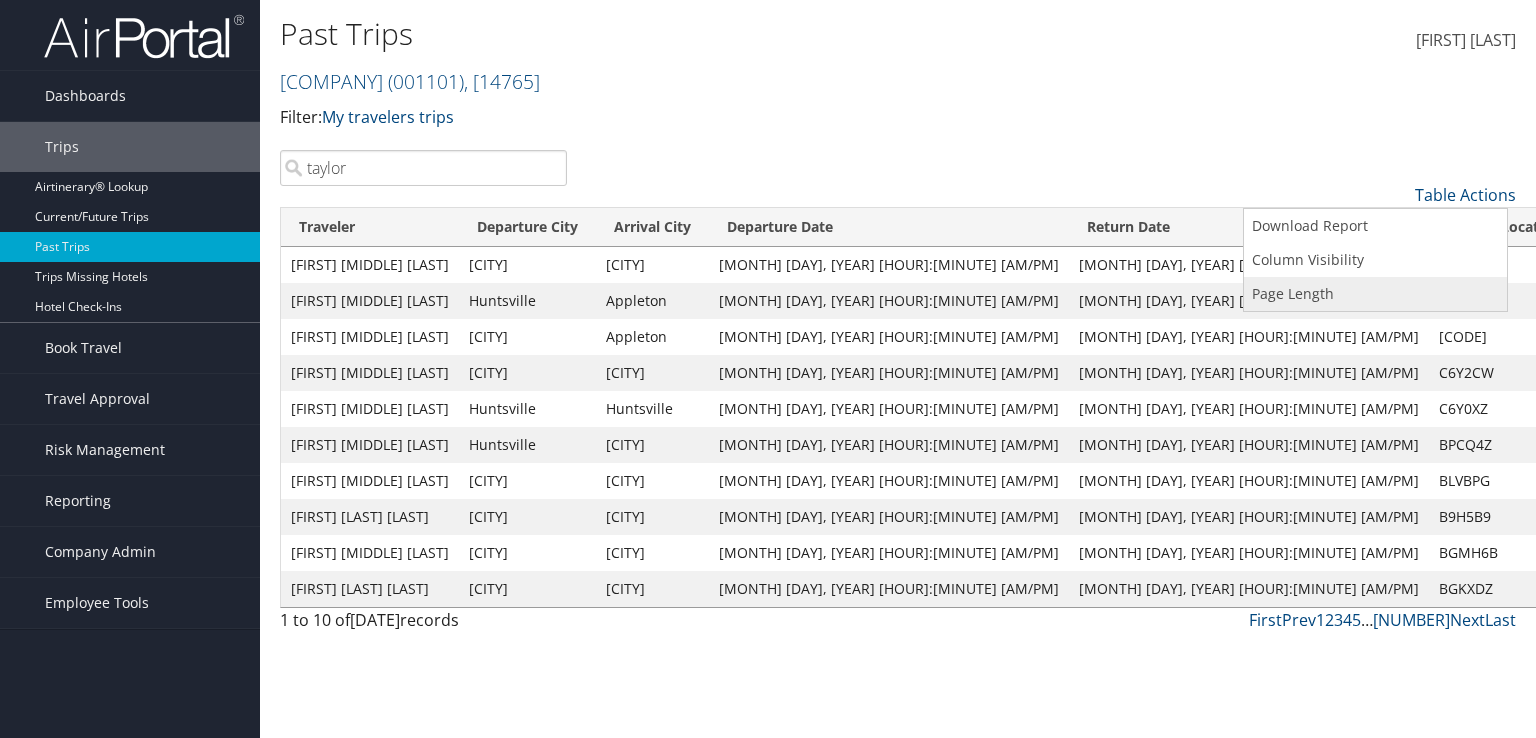 click on "Page Length" at bounding box center [1375, 294] 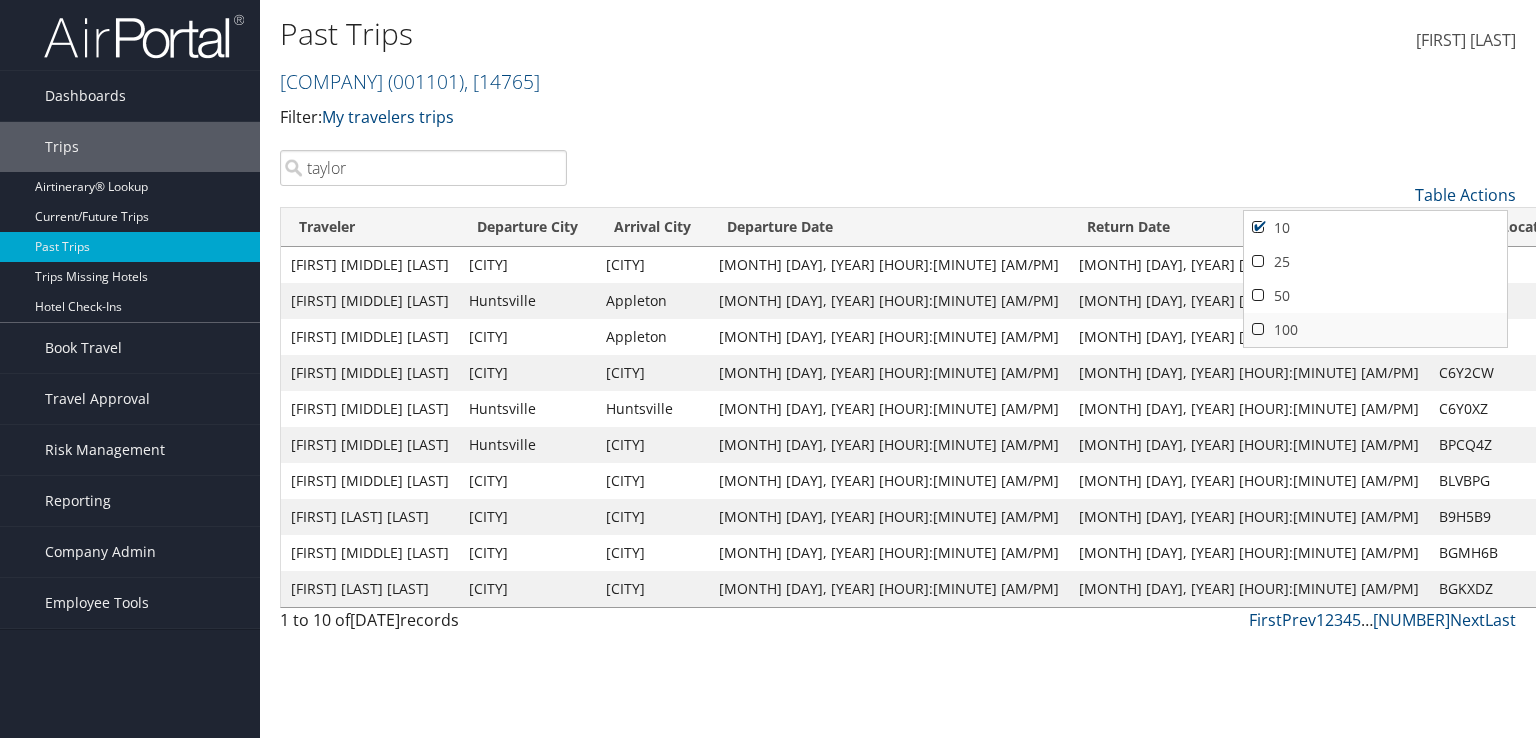 click on "100" at bounding box center (1375, 228) 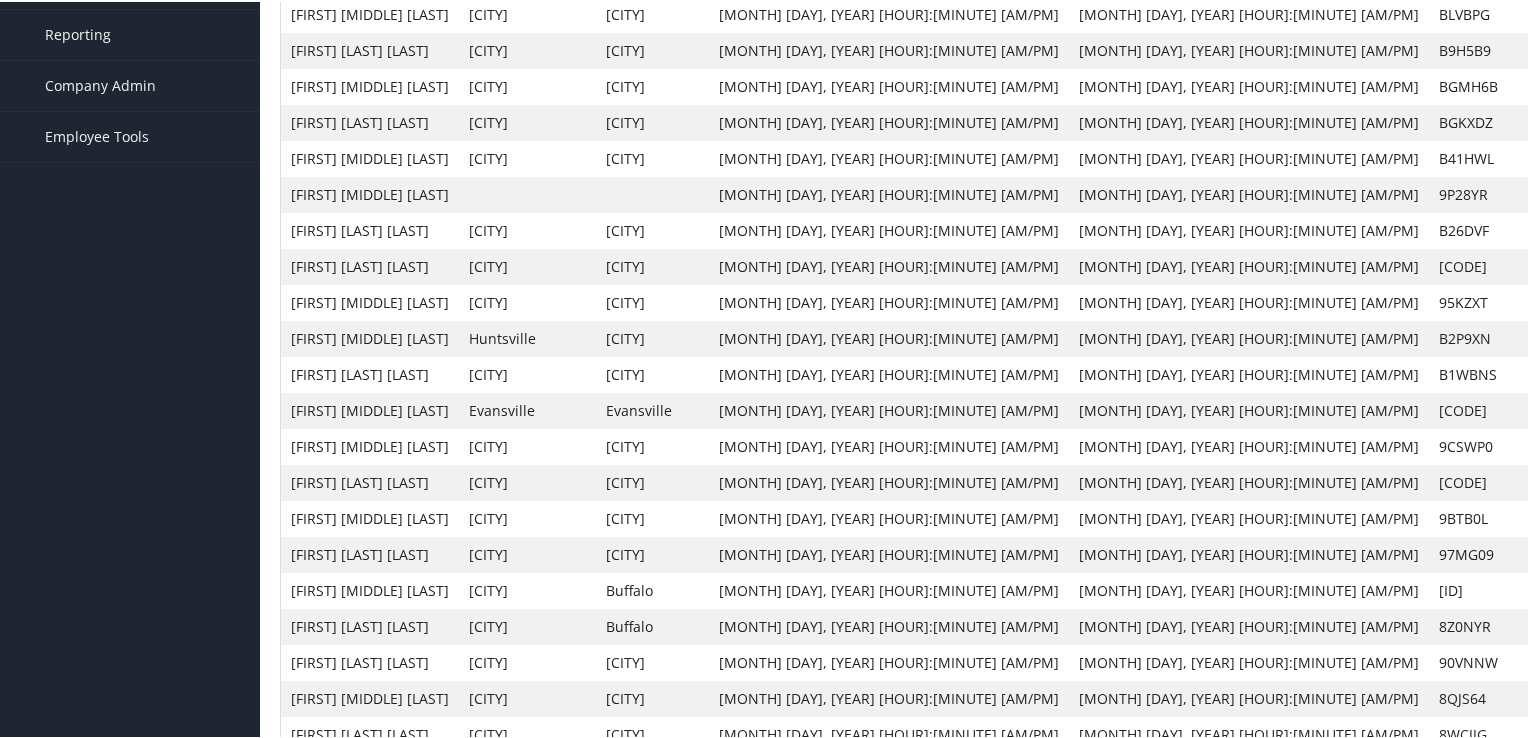 scroll, scrollTop: 500, scrollLeft: 0, axis: vertical 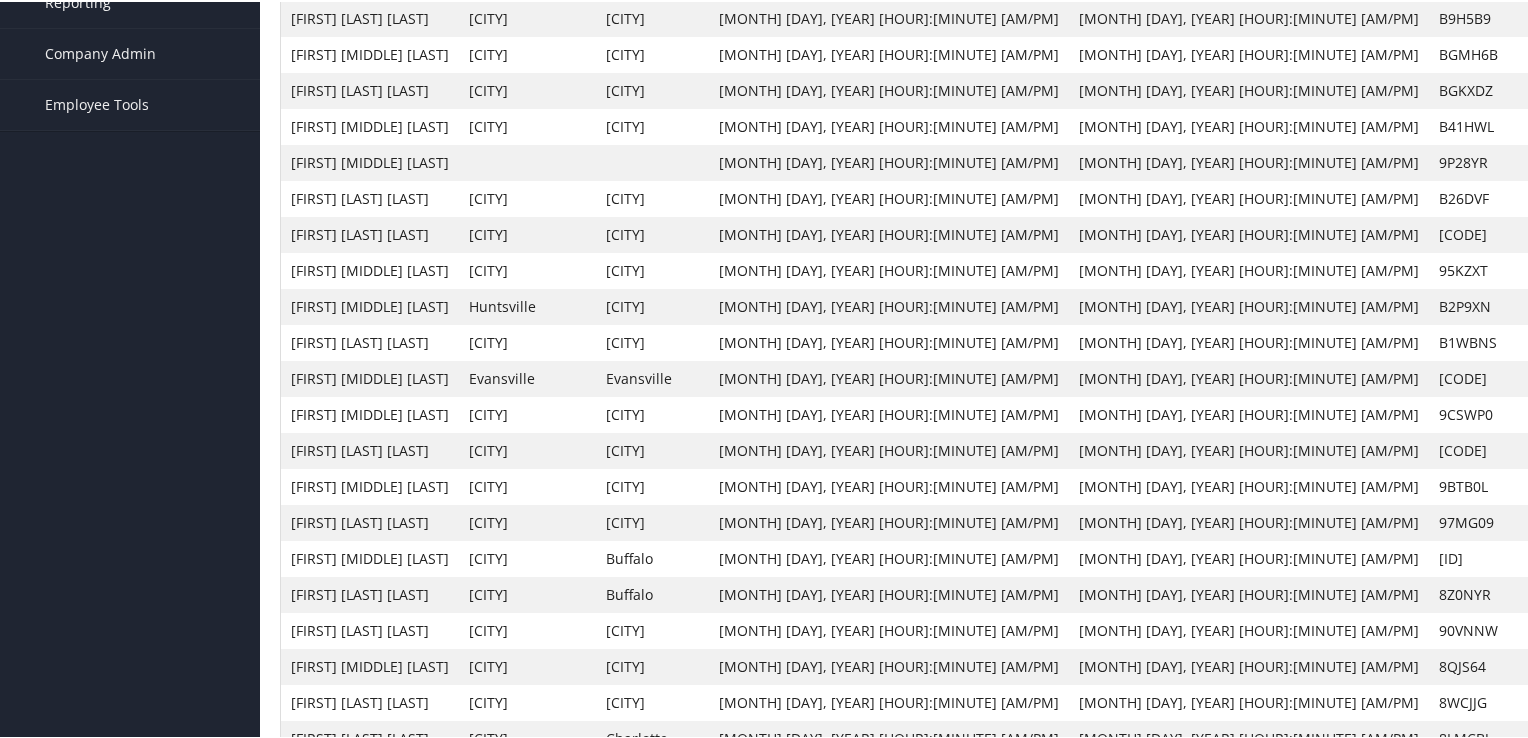 click on "View" at bounding box center [1597, 304] 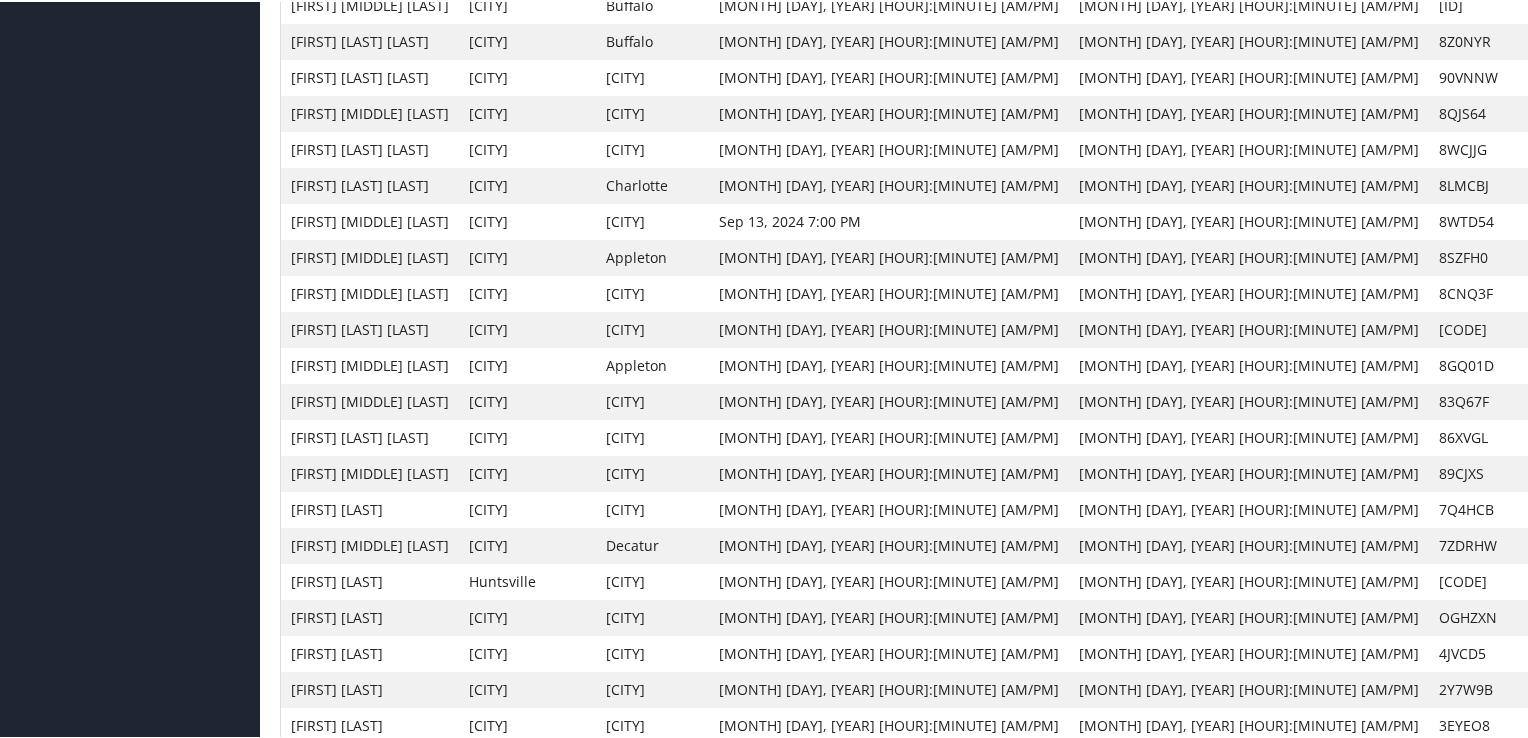 scroll, scrollTop: 1100, scrollLeft: 0, axis: vertical 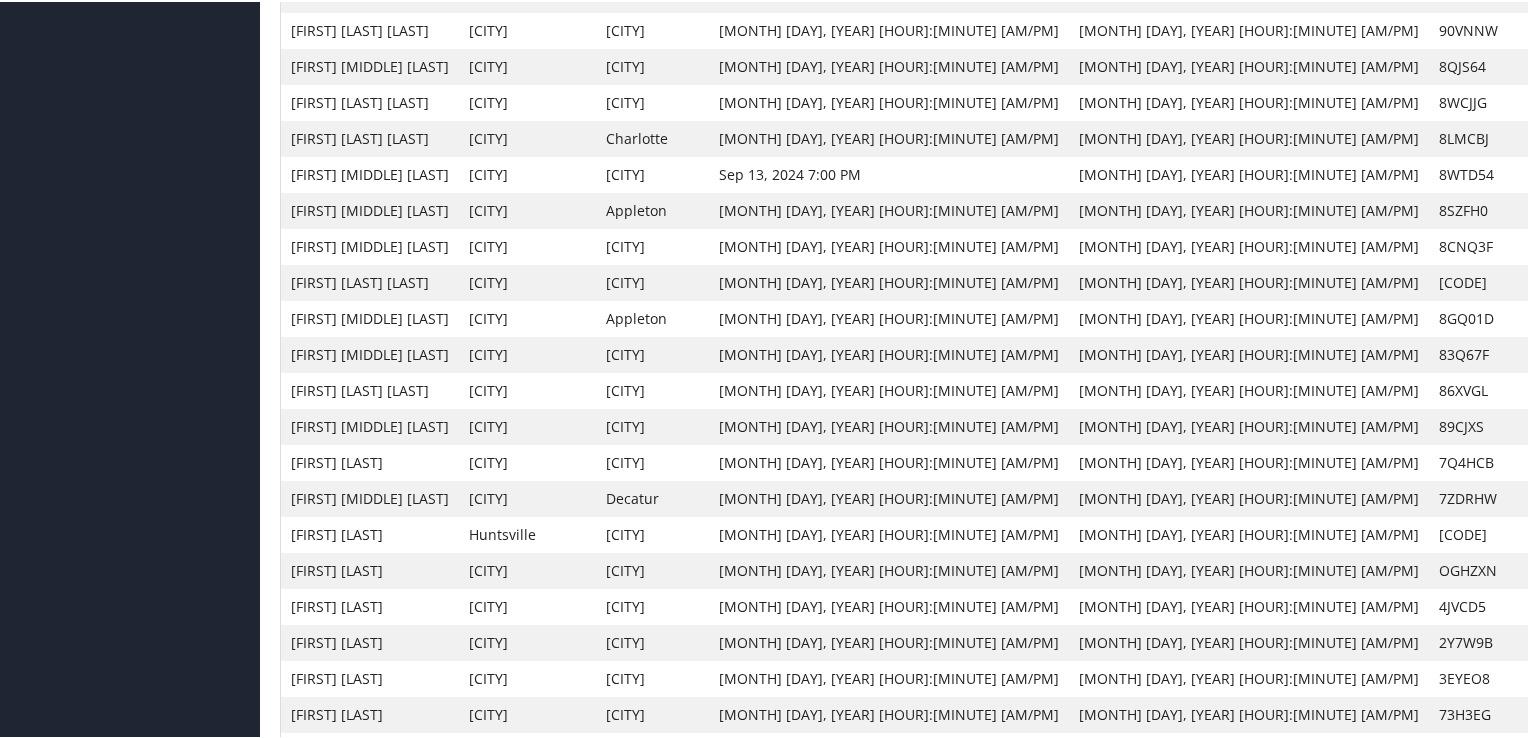 click on "View" at bounding box center [1597, 424] 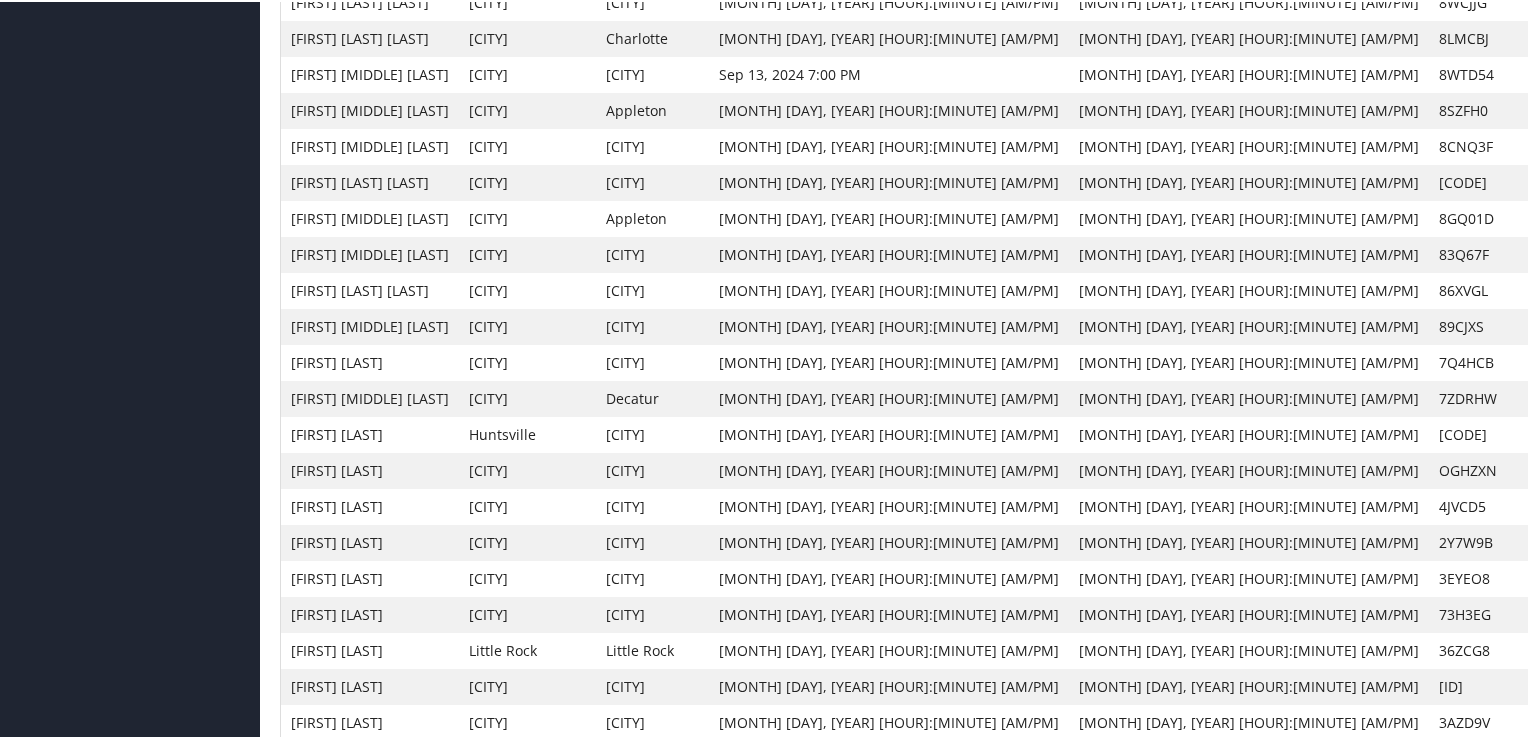 scroll, scrollTop: 1400, scrollLeft: 0, axis: vertical 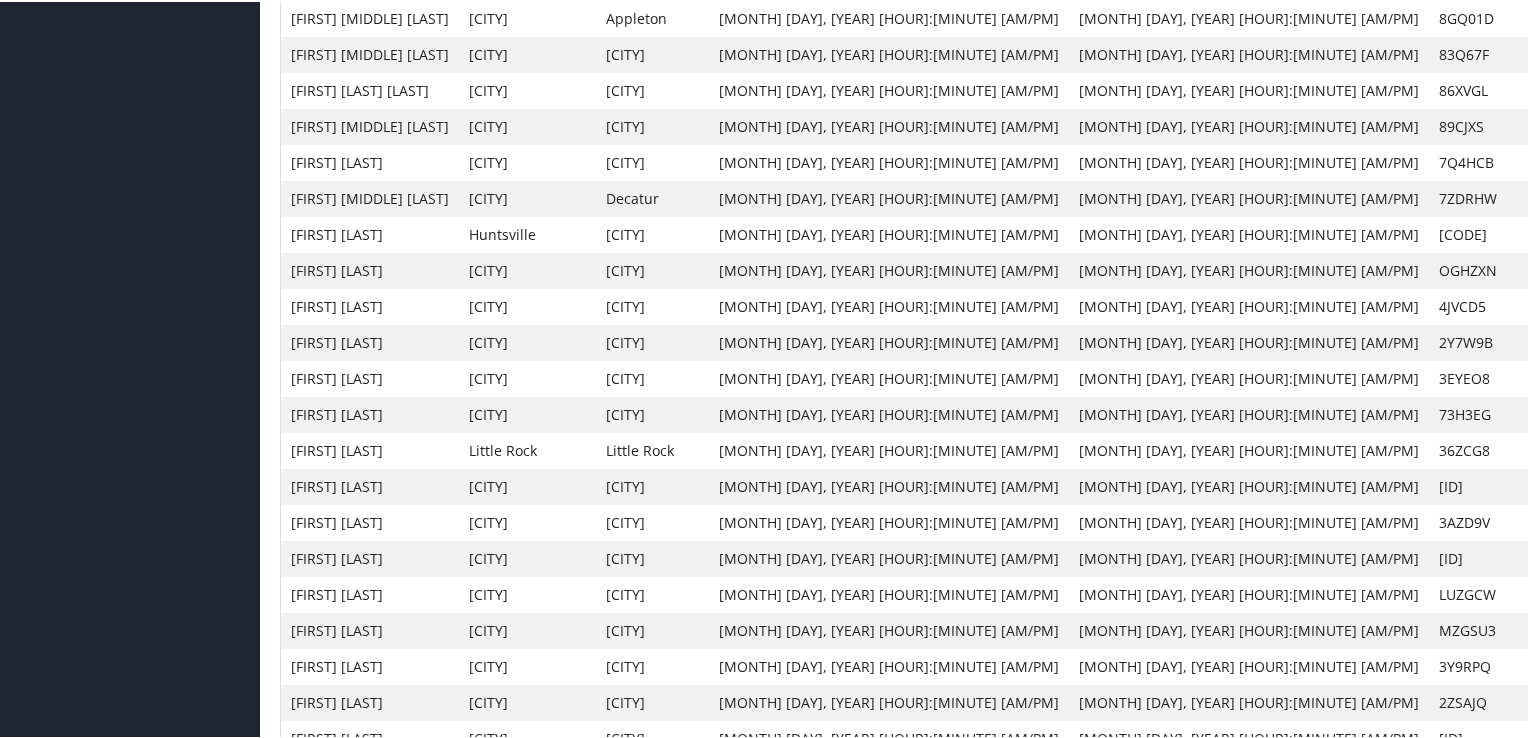 click on "View" at bounding box center [1597, 376] 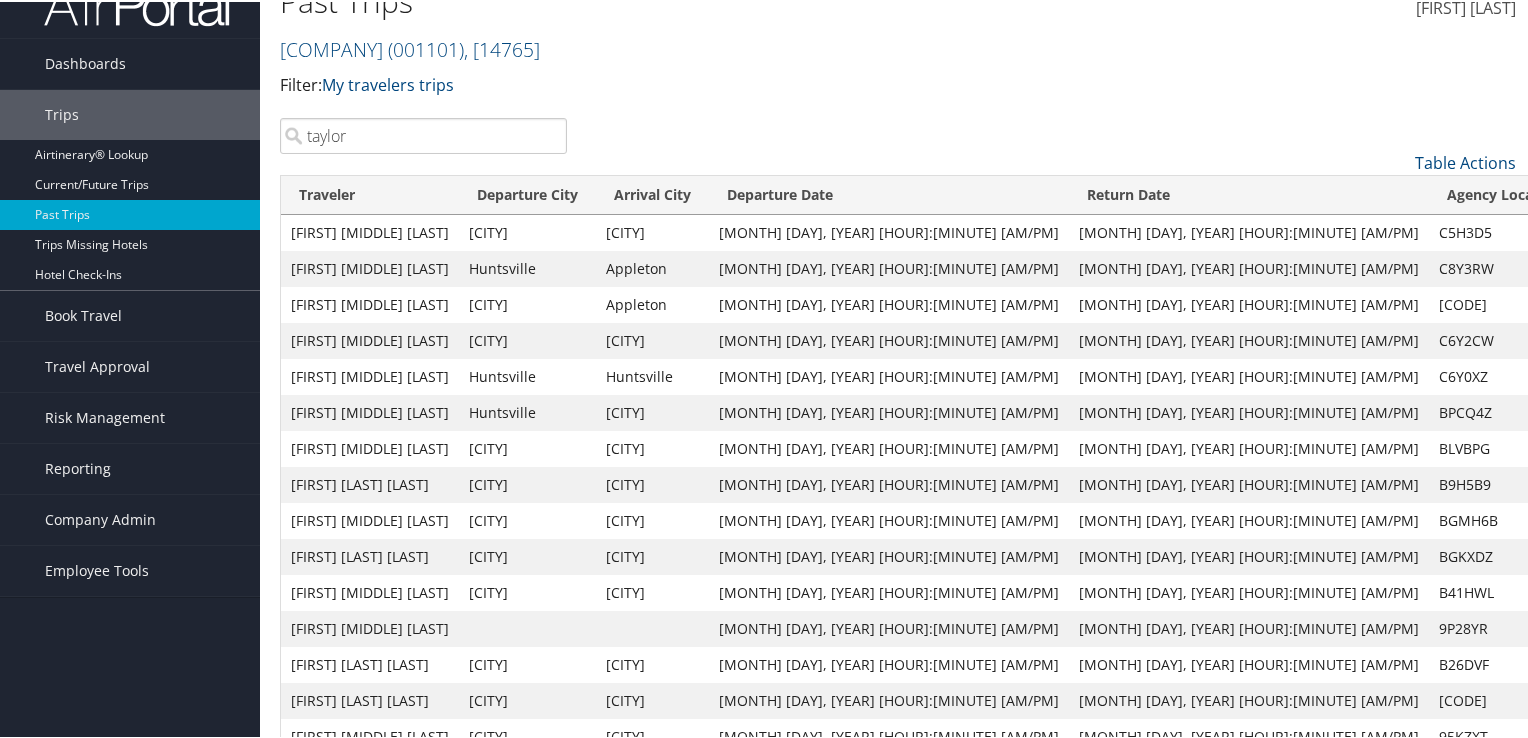 scroll, scrollTop: 0, scrollLeft: 0, axis: both 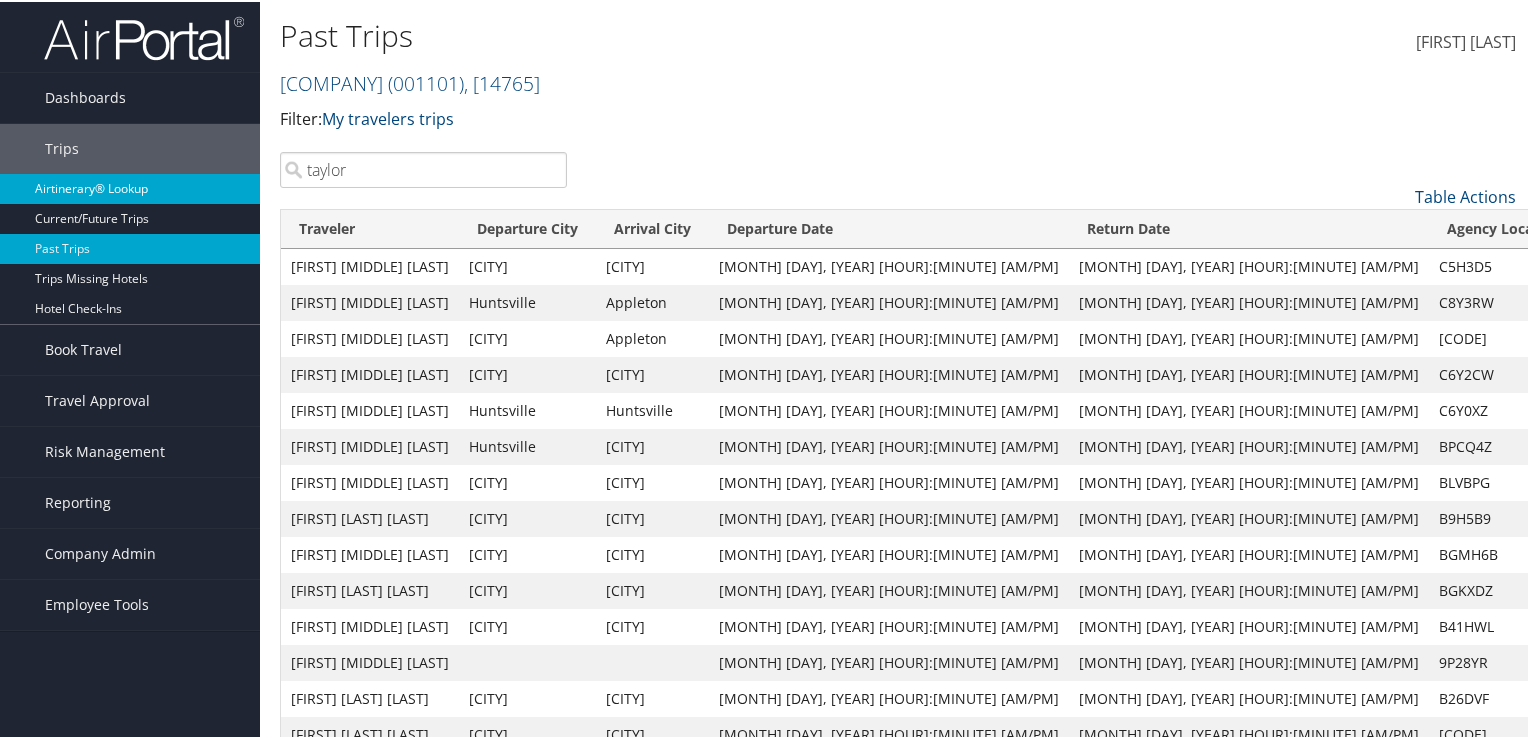 drag, startPoint x: 380, startPoint y: 170, endPoint x: 252, endPoint y: 188, distance: 129.25943 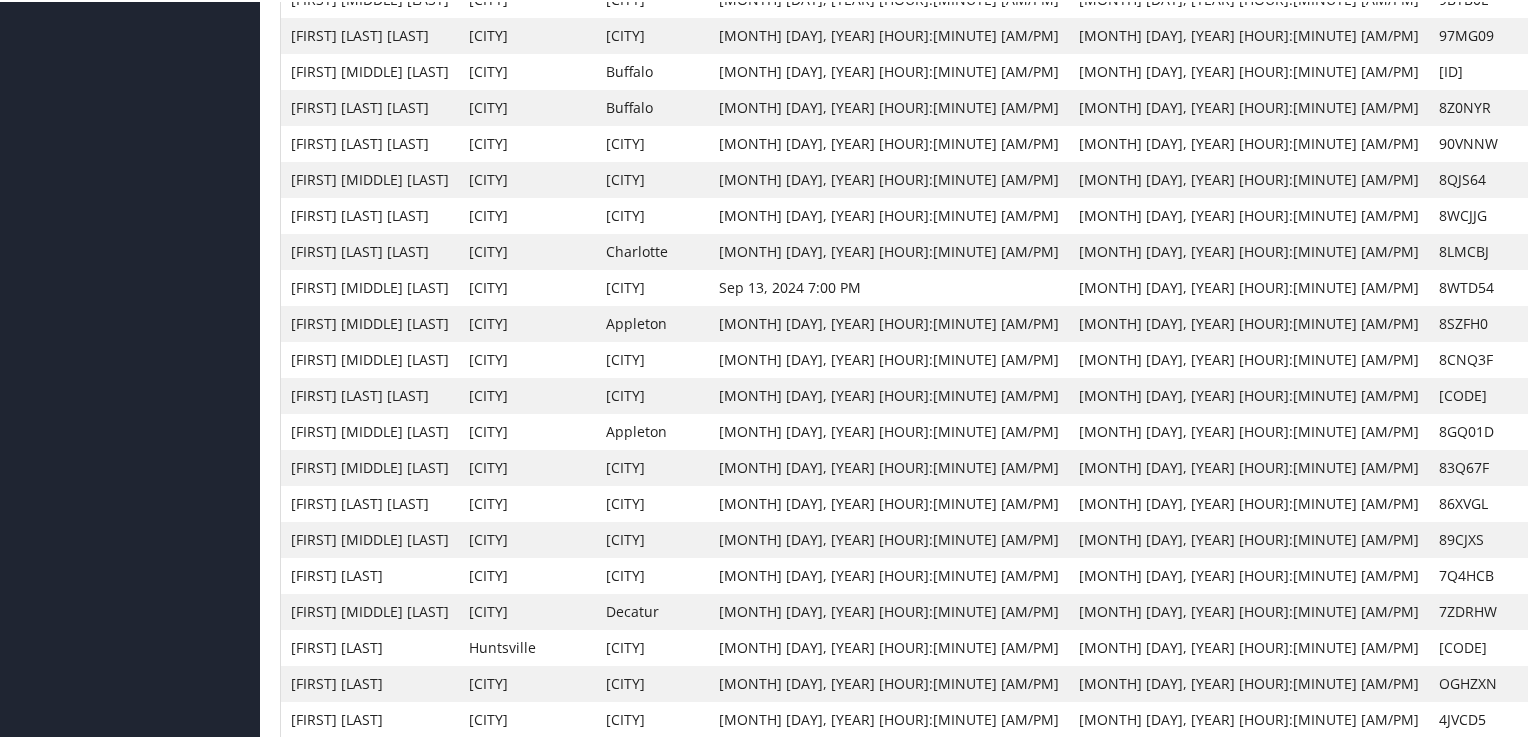 scroll, scrollTop: 1000, scrollLeft: 0, axis: vertical 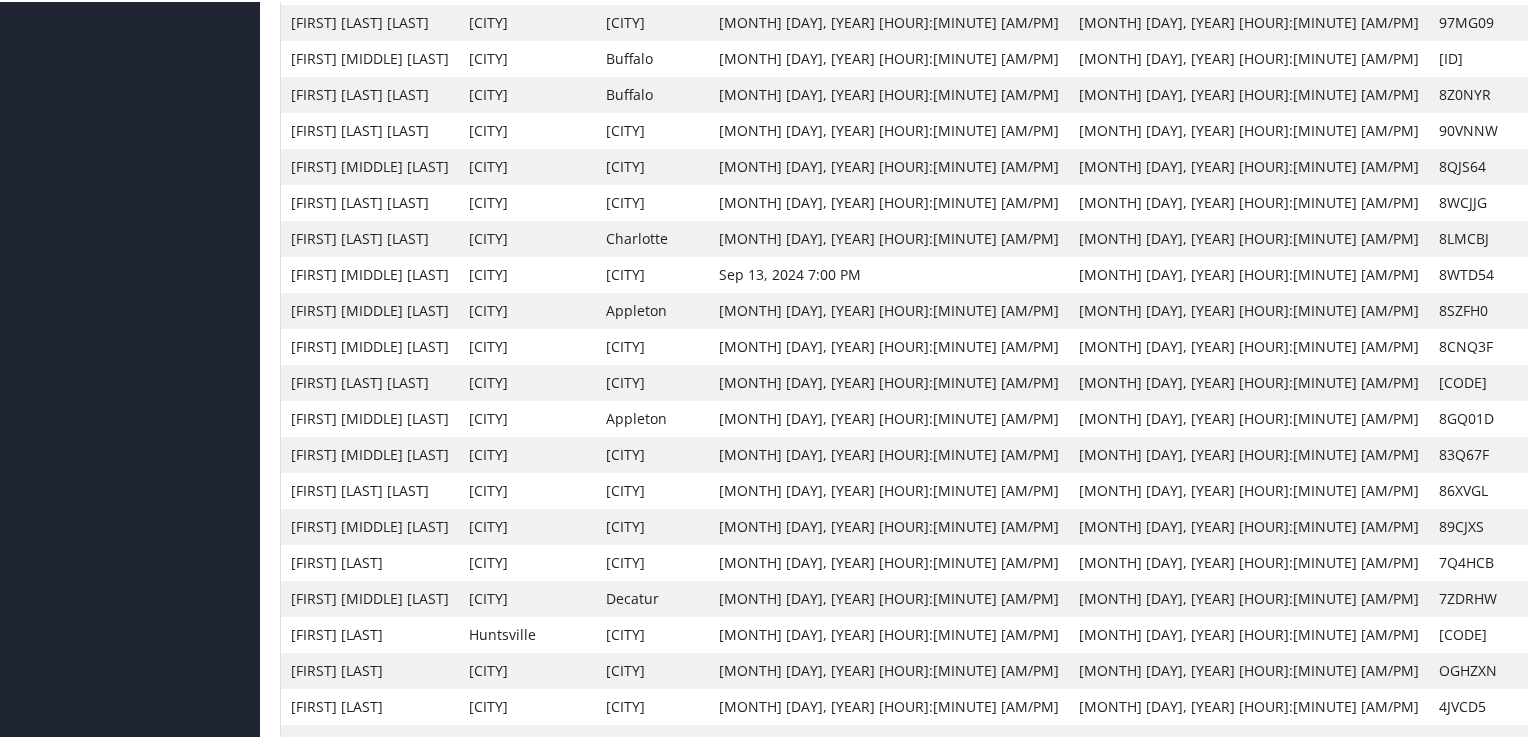 type on "taylor" 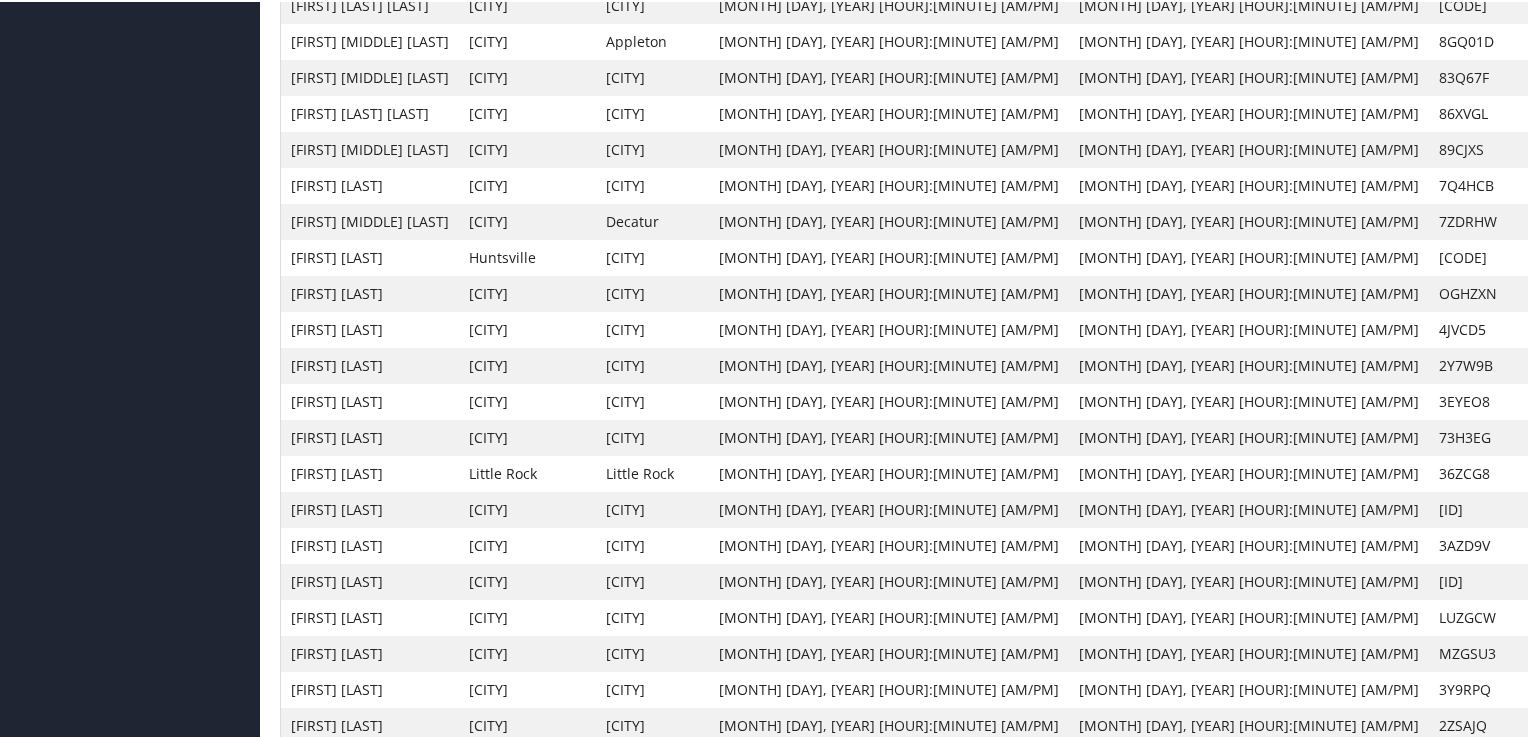 scroll, scrollTop: 1400, scrollLeft: 0, axis: vertical 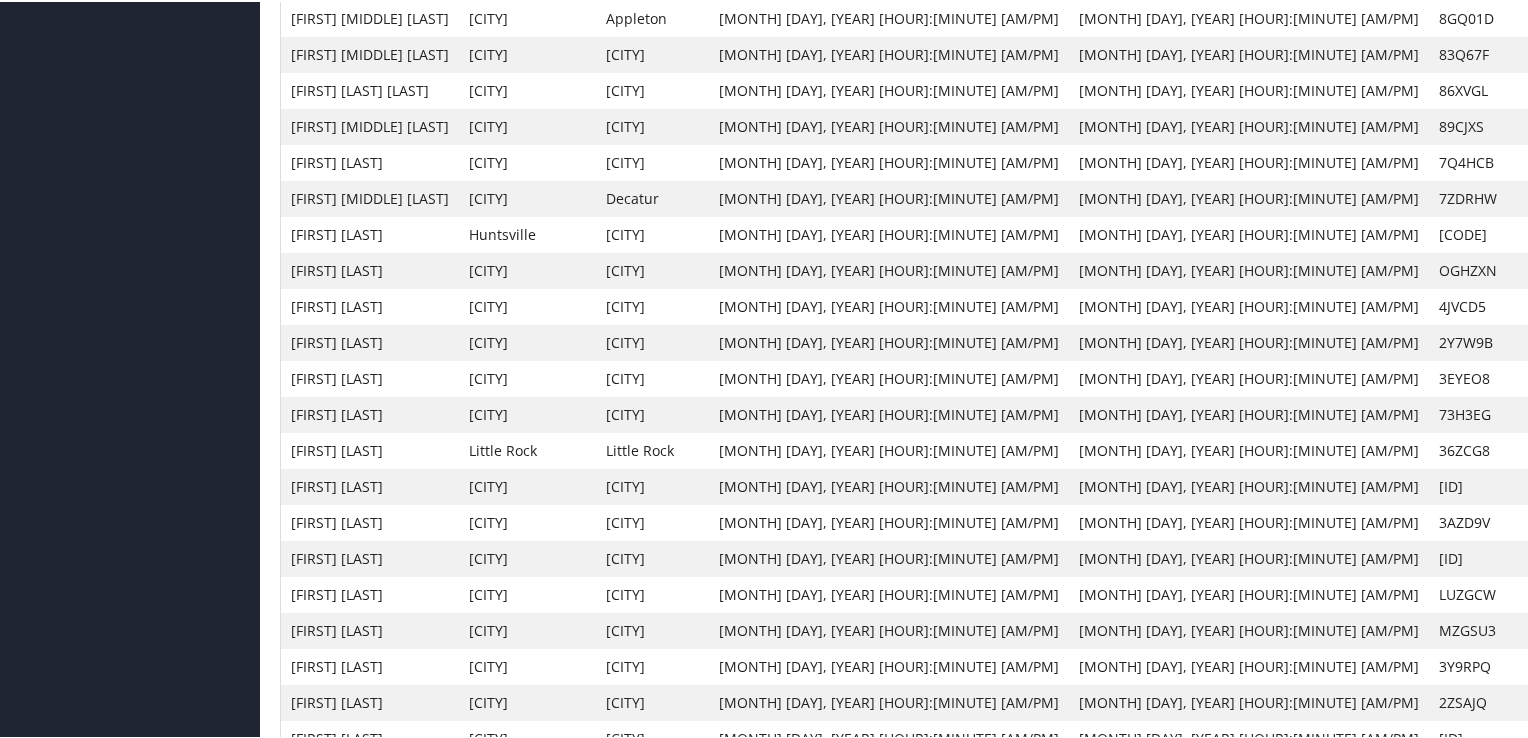 click on "View" at bounding box center (1597, 376) 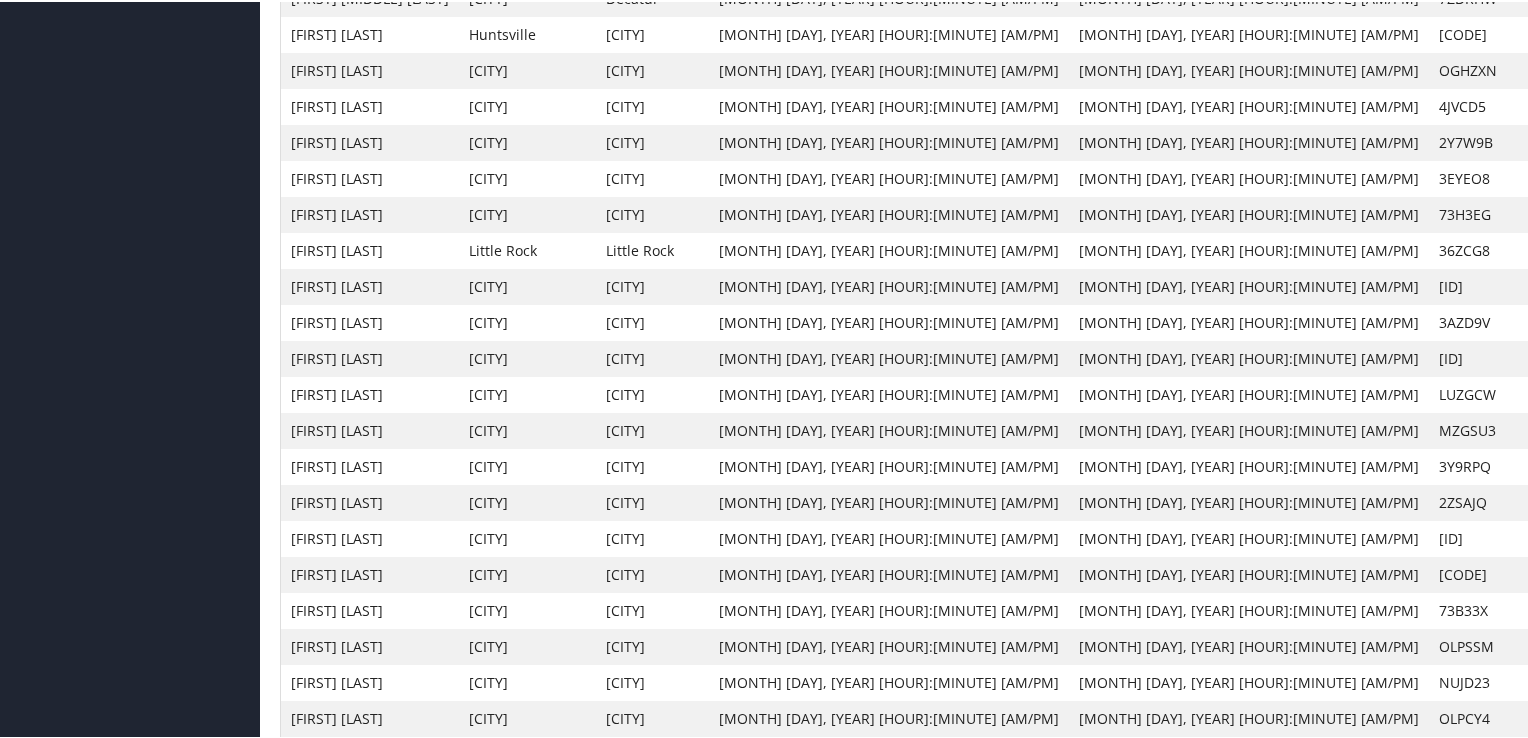 scroll, scrollTop: 1700, scrollLeft: 0, axis: vertical 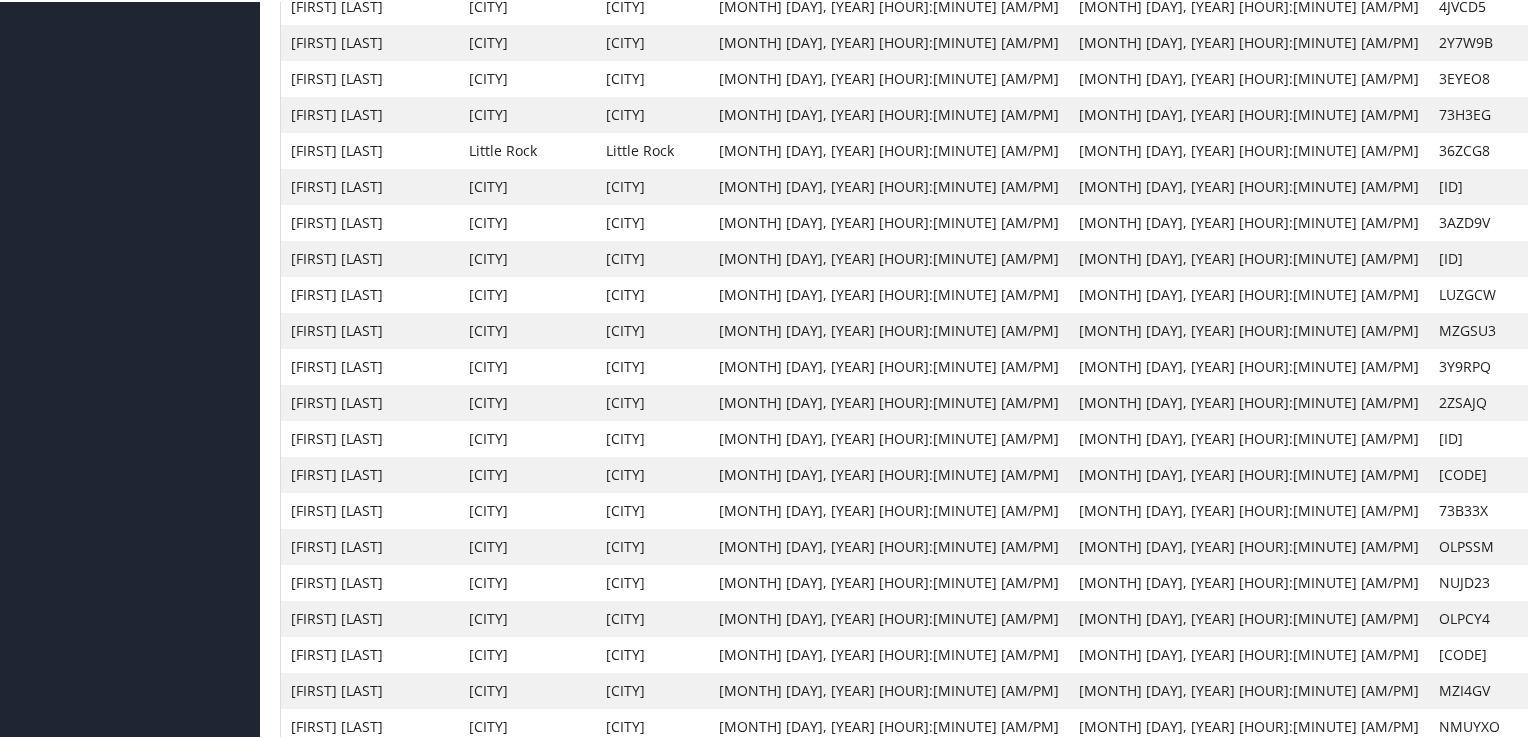 click on "View" at bounding box center (1597, 400) 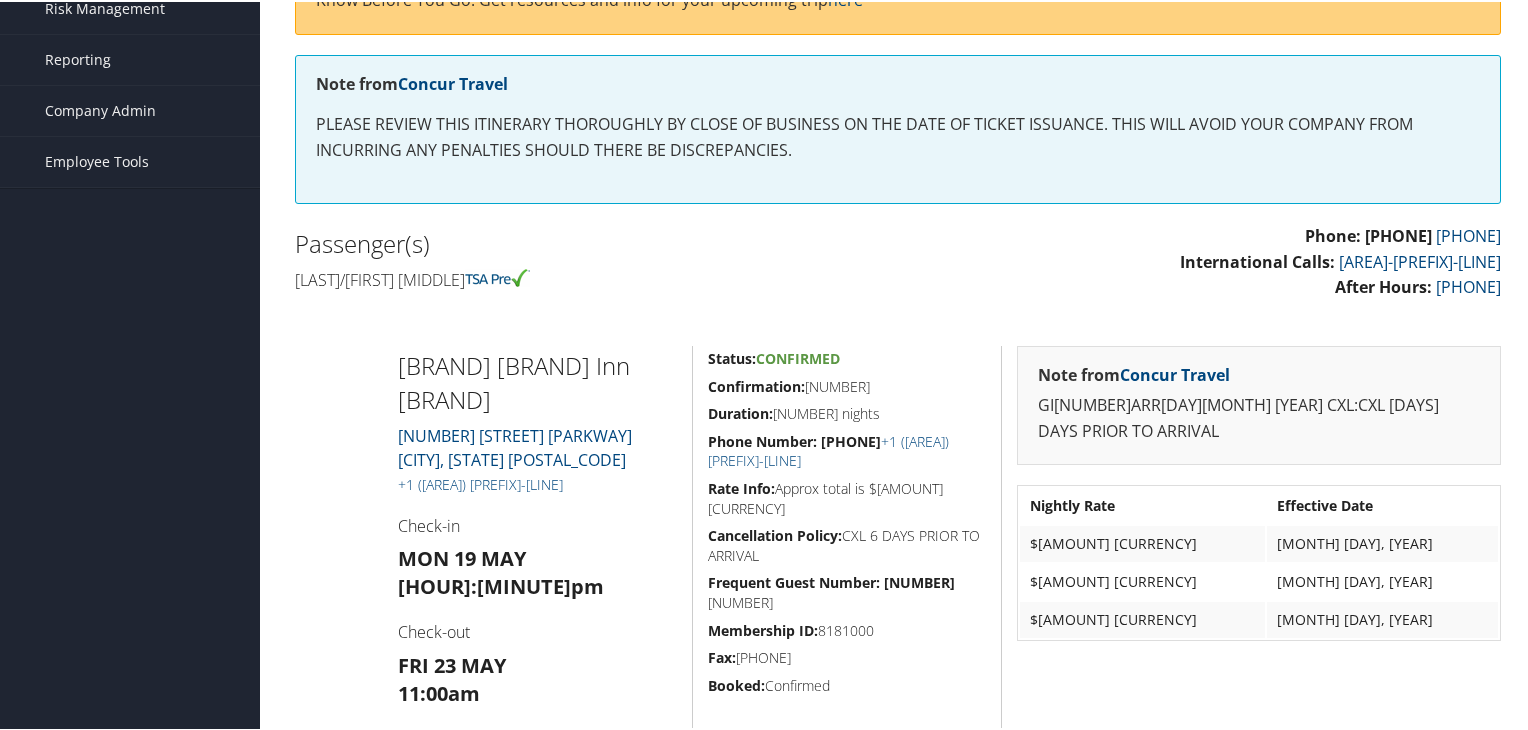 scroll, scrollTop: 300, scrollLeft: 0, axis: vertical 